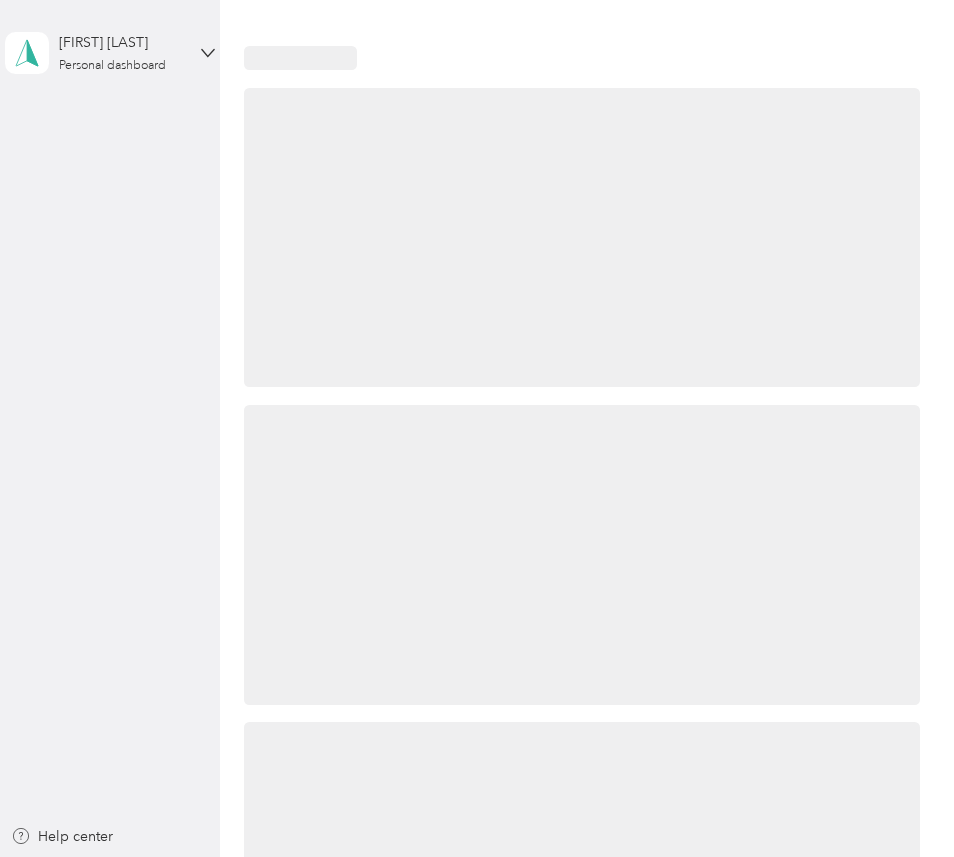 scroll, scrollTop: 0, scrollLeft: 0, axis: both 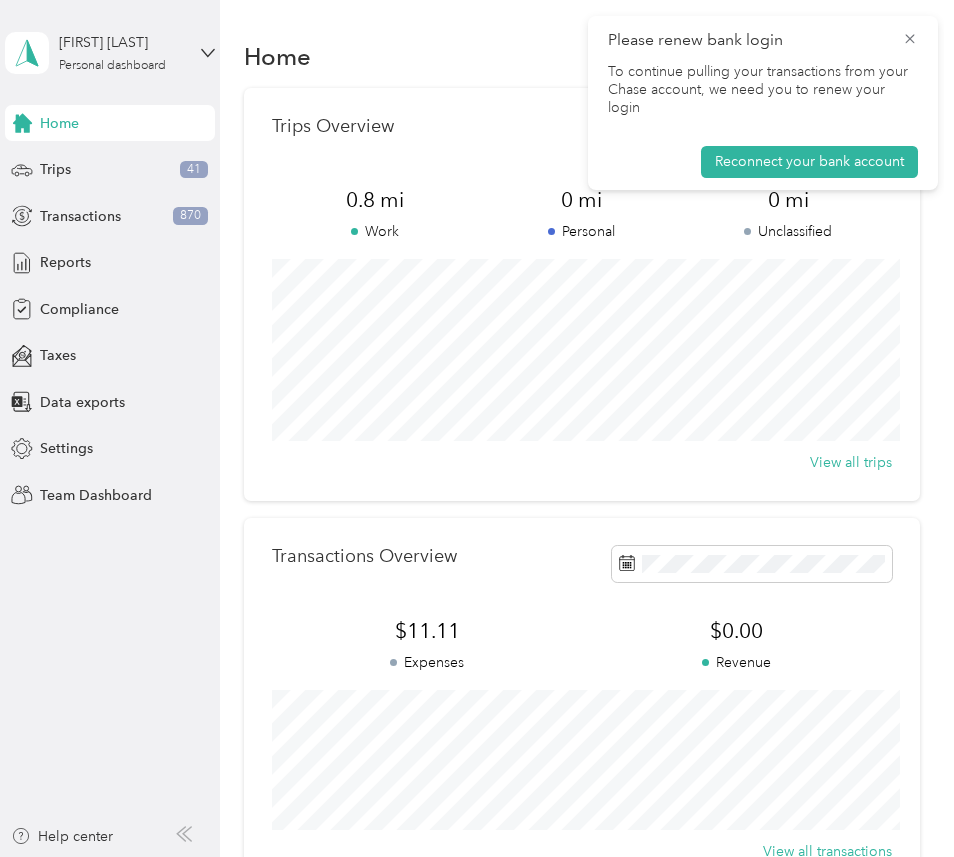 click on "[FIRST] [LAST] Personal dashboard" at bounding box center [95, 53] 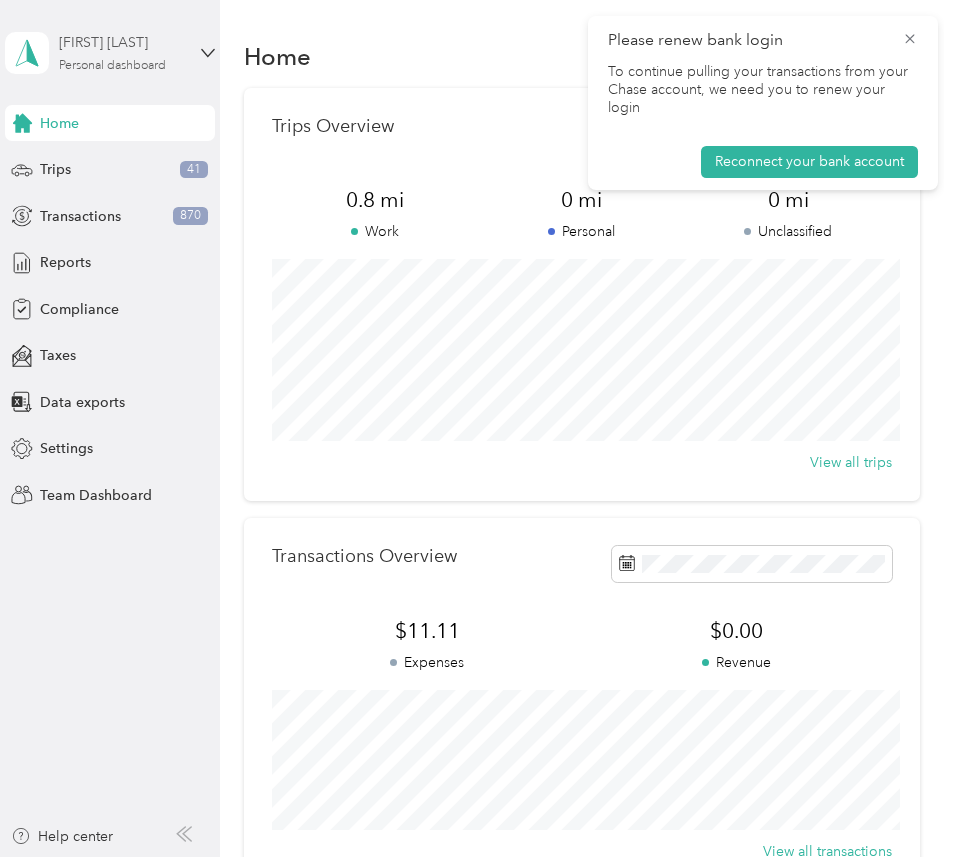 click on "[FIRST] [LAST] Personal dashboard" at bounding box center [121, 52] 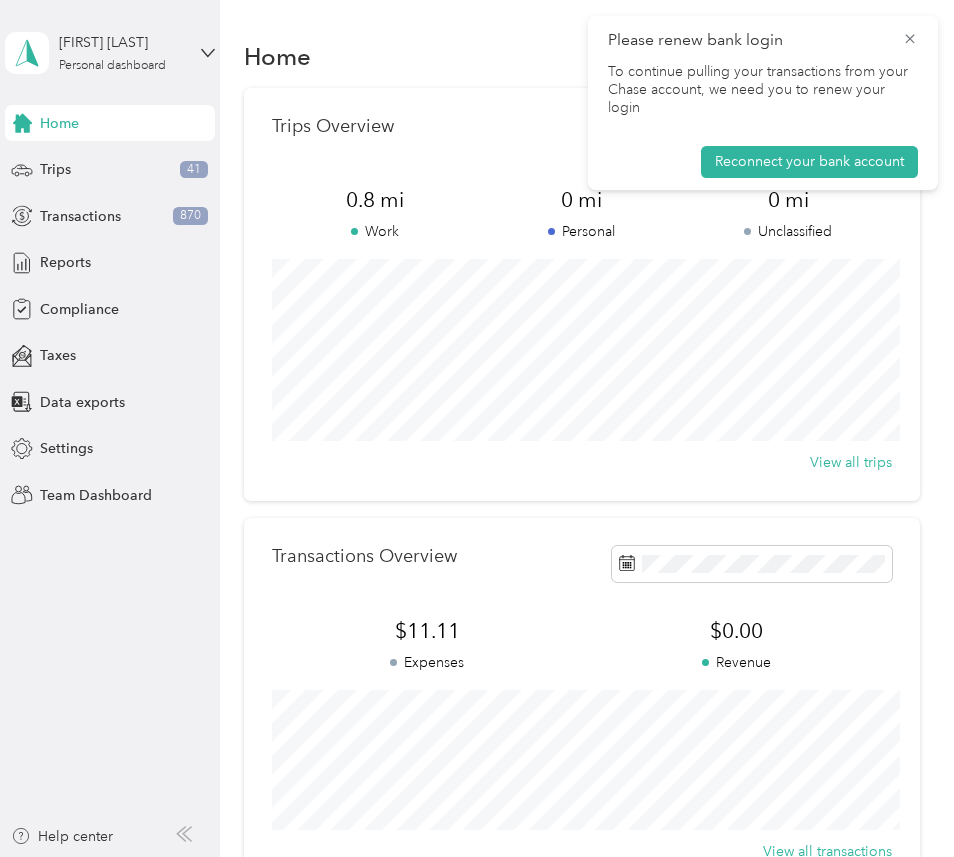 click on "Team dashboard" at bounding box center [157, 164] 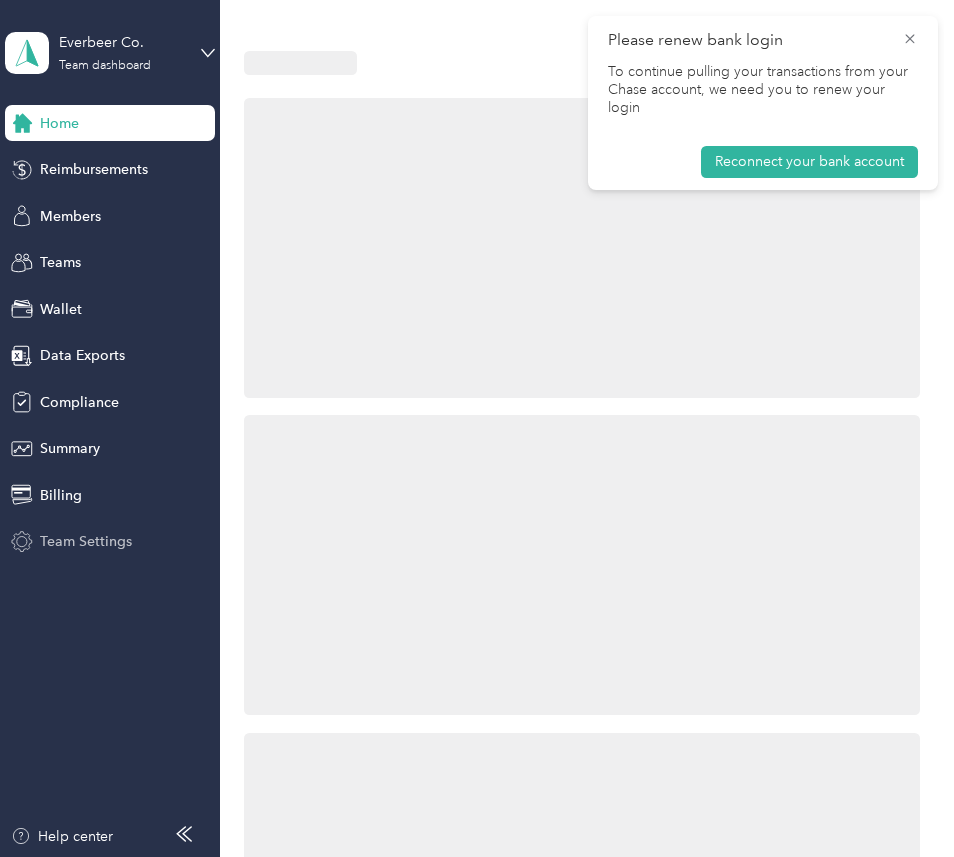 click on "Team Settings" at bounding box center [86, 541] 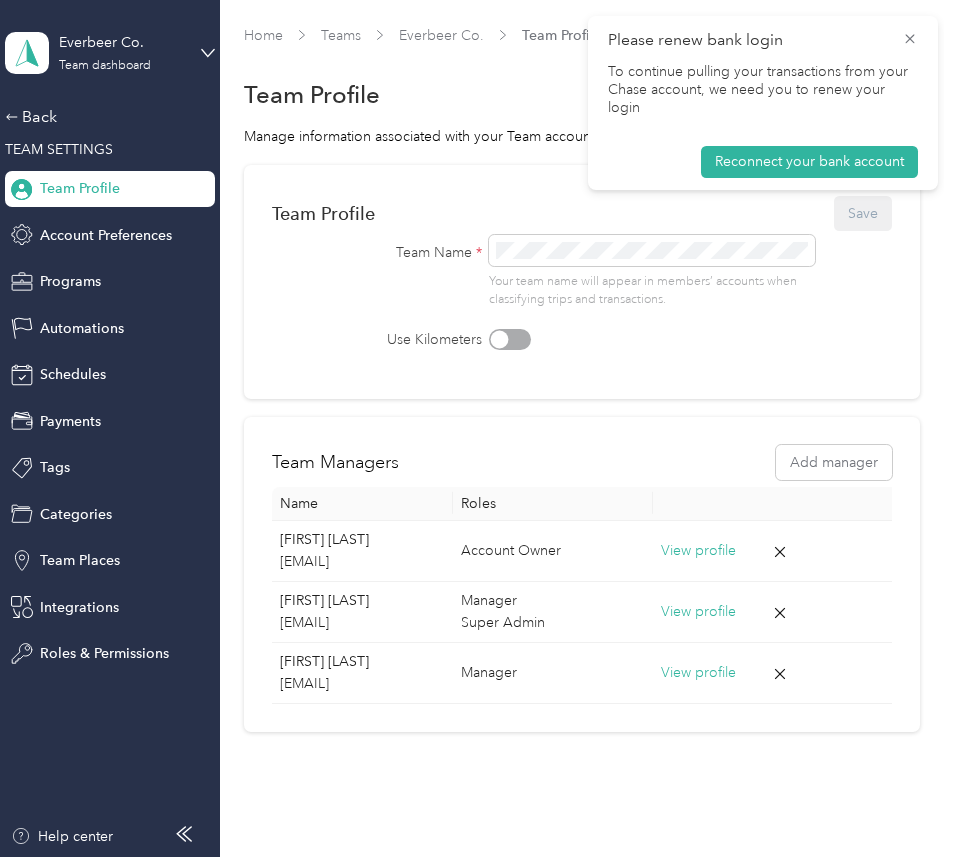 click on "Back TEAM SETTINGS Team Profile Account Preferences Programs Automations Schedules Payments Tags Categories Team Places Integrations Roles & Permissions" at bounding box center [110, 388] 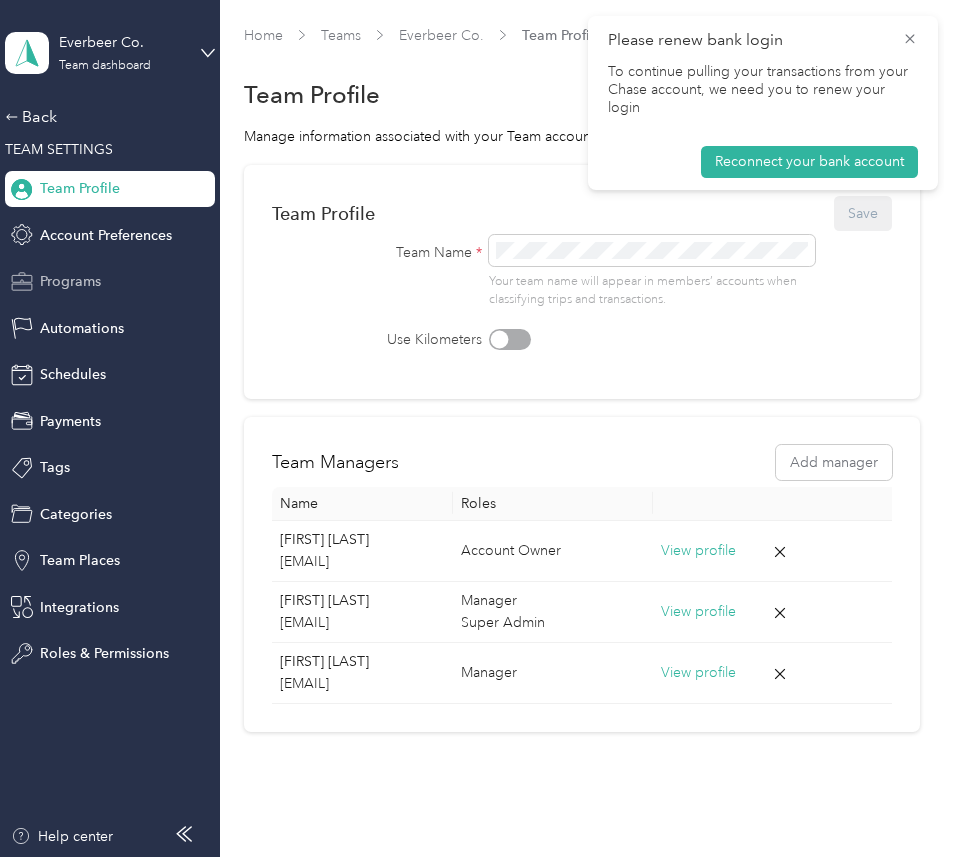 click on "Programs" at bounding box center (110, 282) 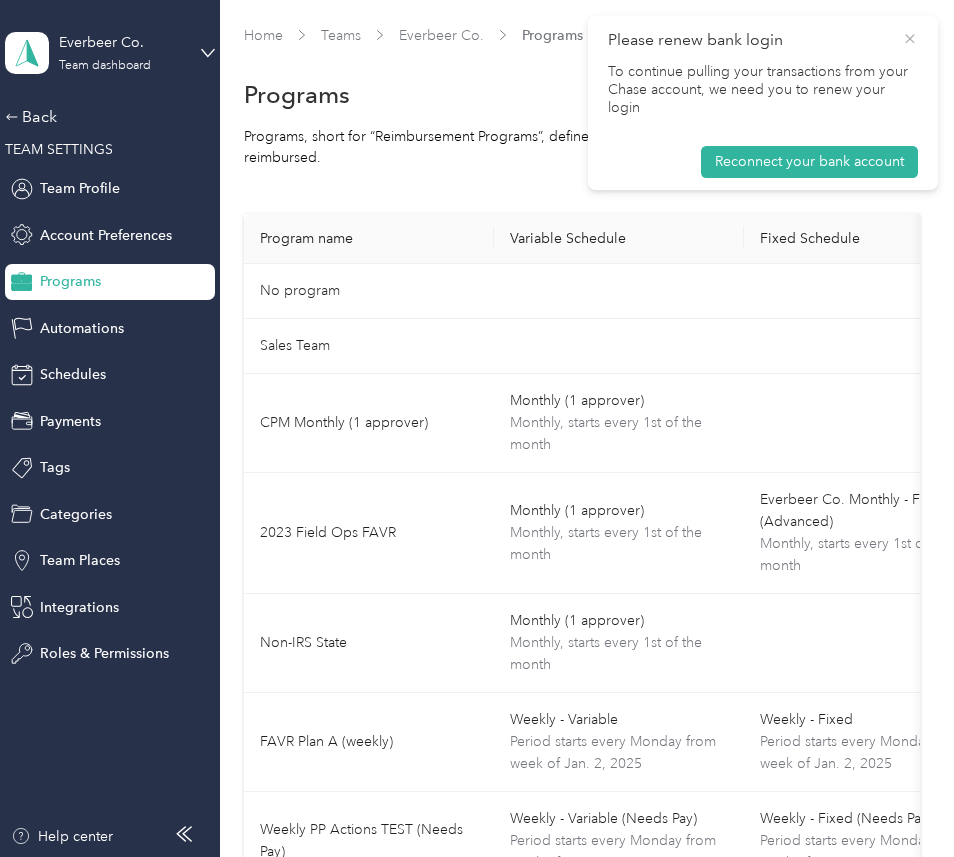 click 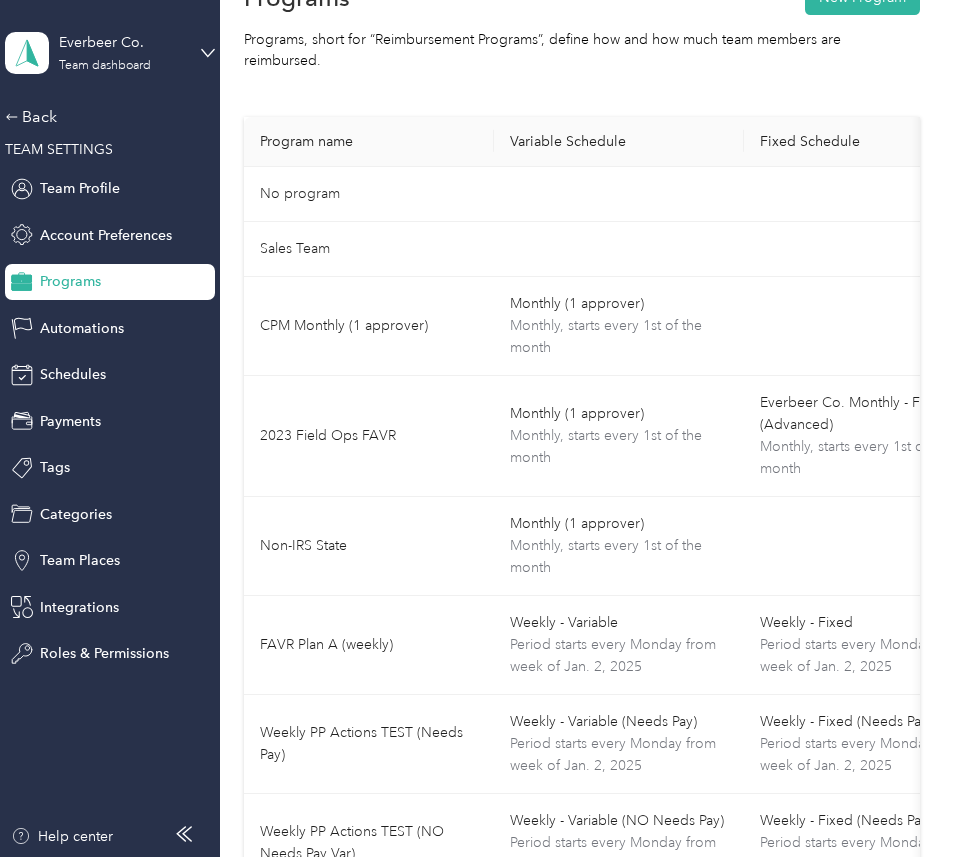 scroll, scrollTop: 0, scrollLeft: 0, axis: both 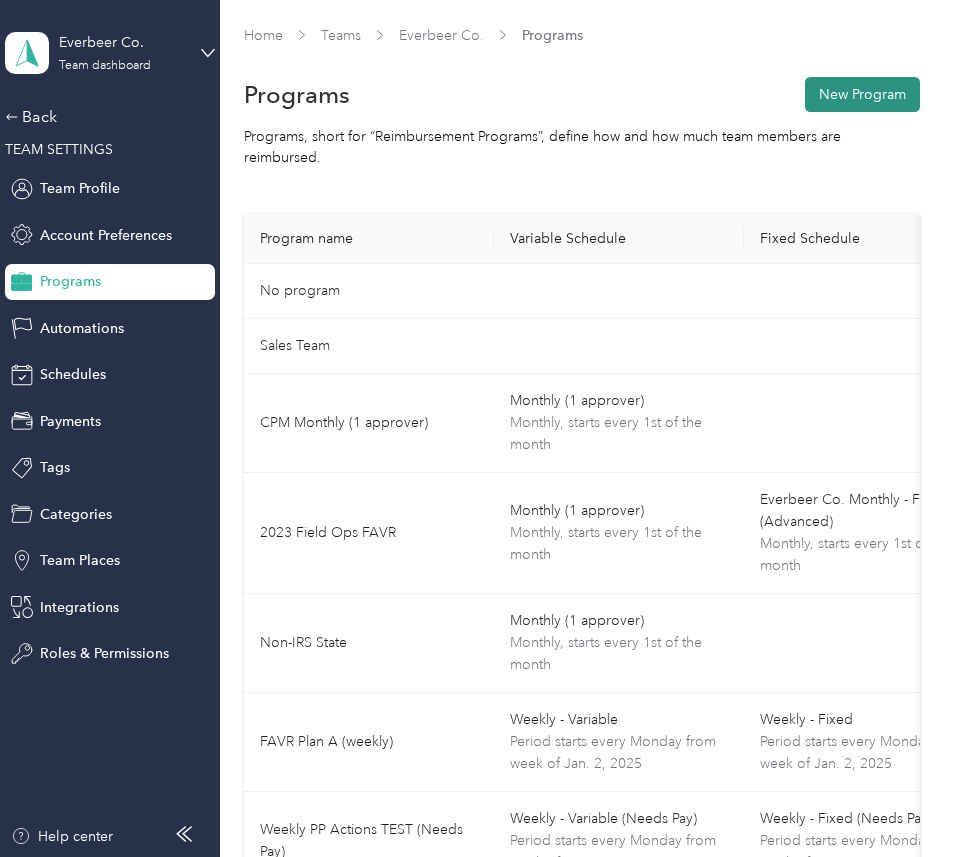 click on "New Program" at bounding box center (862, 94) 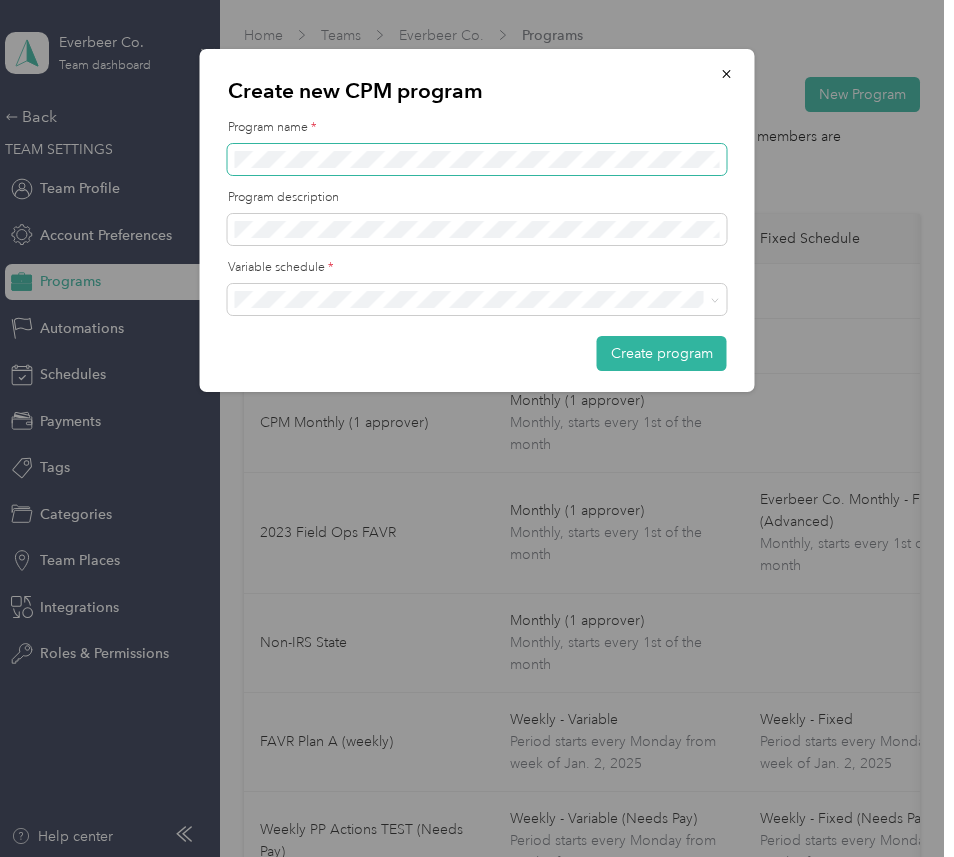 click at bounding box center (477, 160) 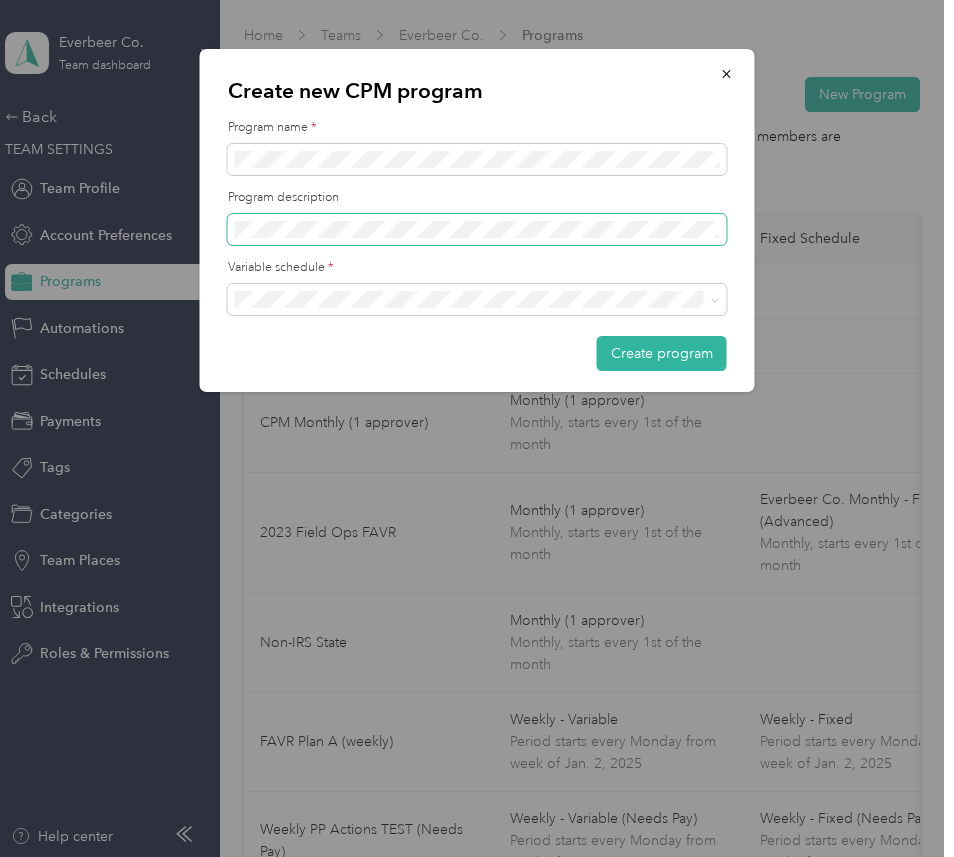 click at bounding box center [477, 230] 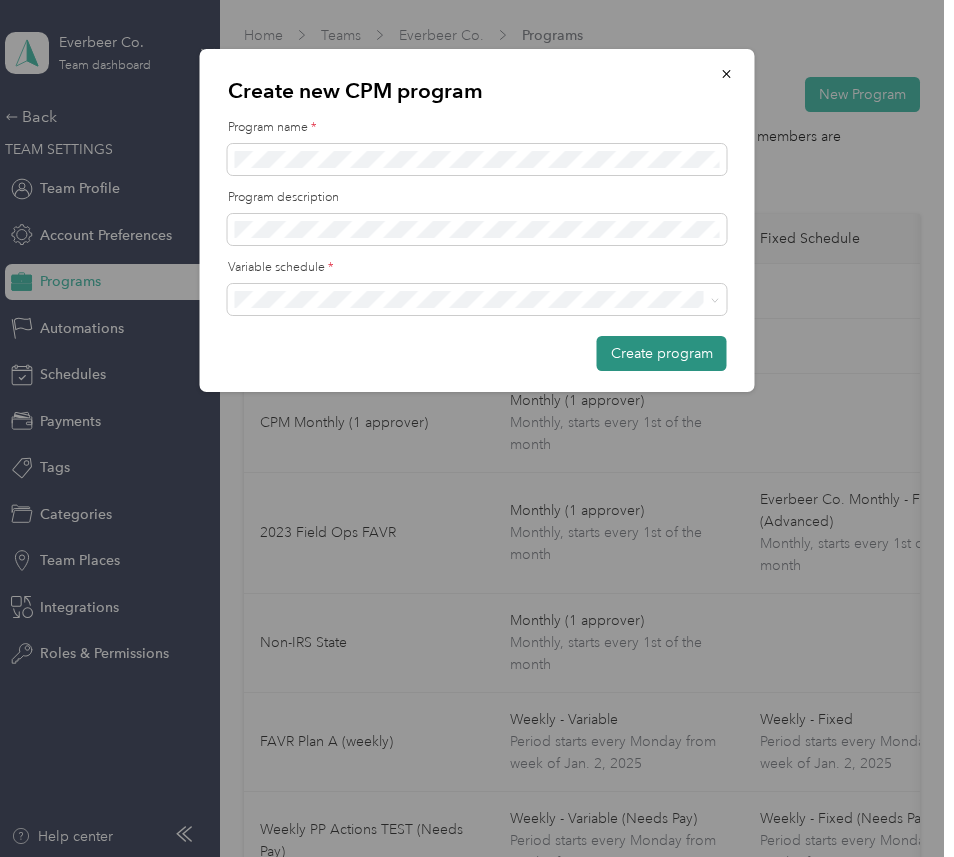 click on "Create program" at bounding box center [662, 353] 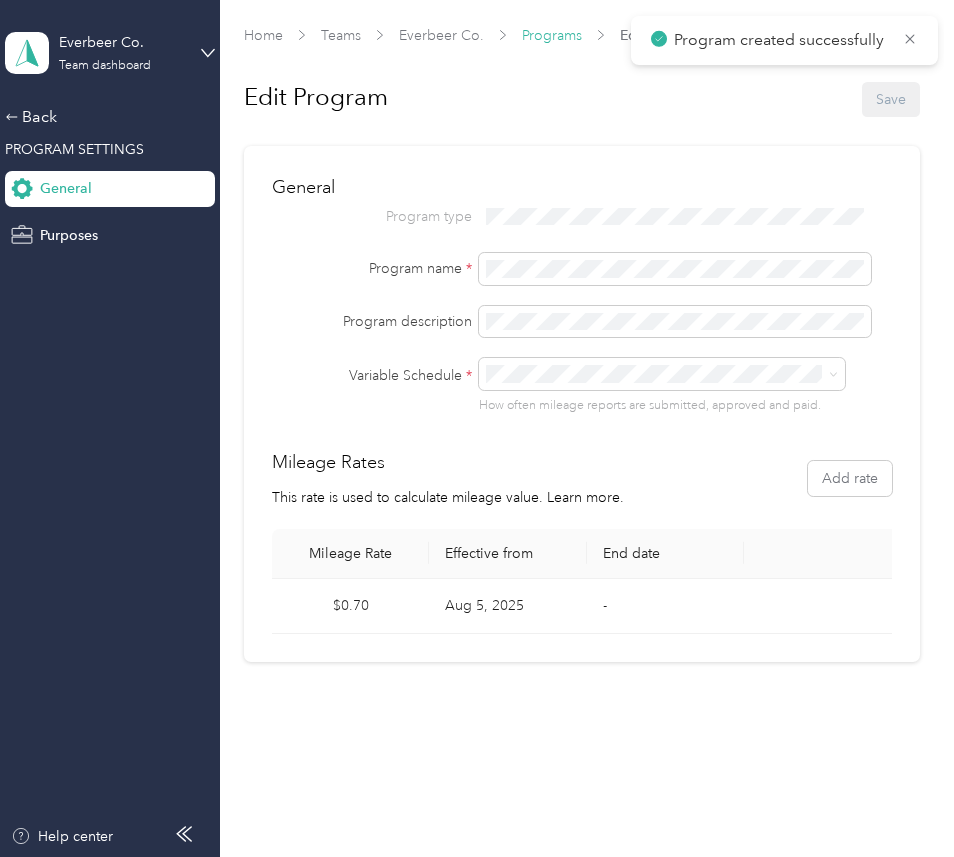 click on "Programs" at bounding box center (552, 35) 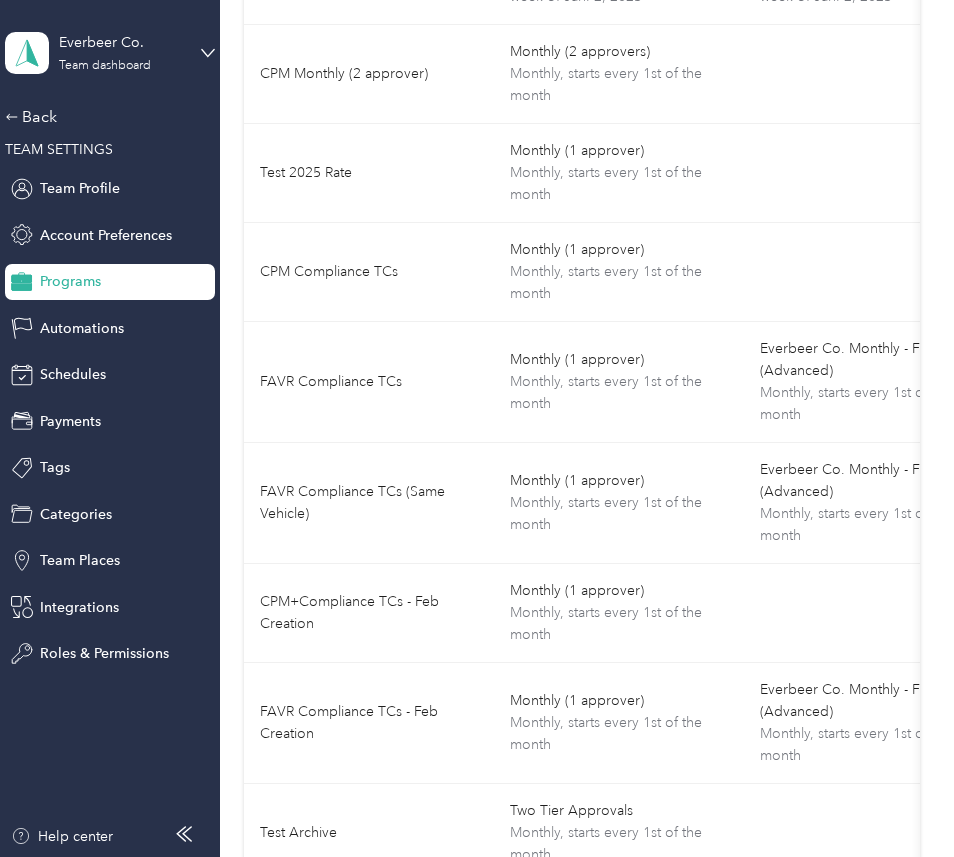 scroll, scrollTop: 1844, scrollLeft: 0, axis: vertical 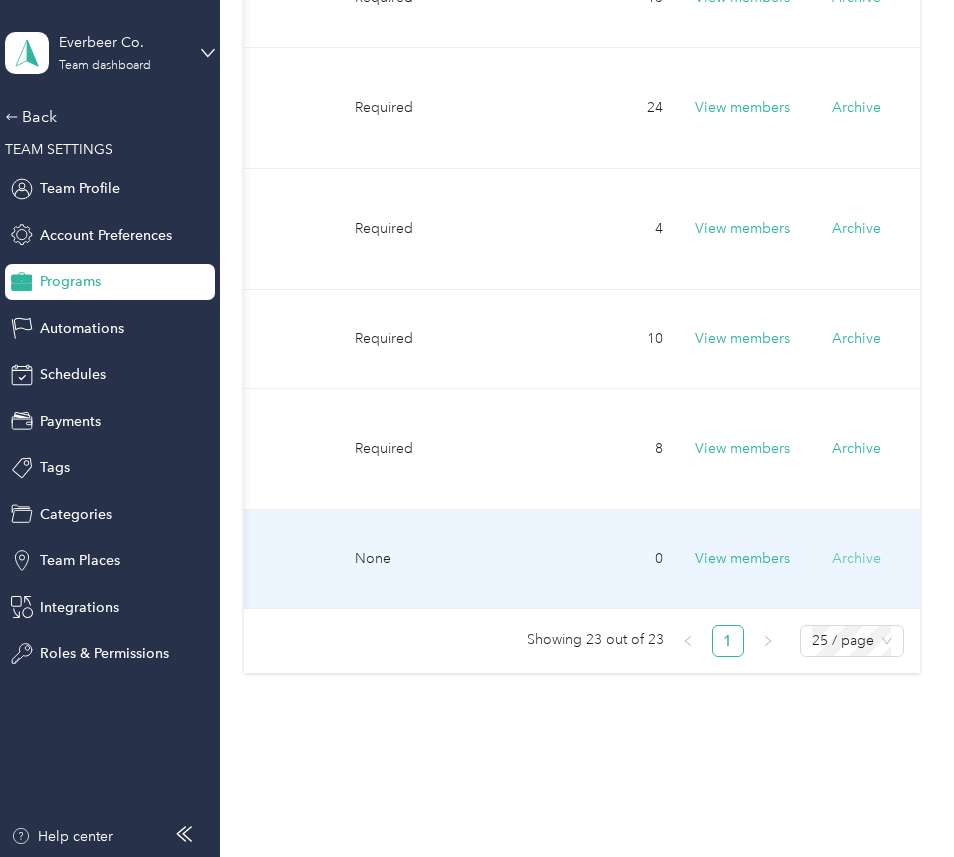 click on "Archive" at bounding box center (856, 558) 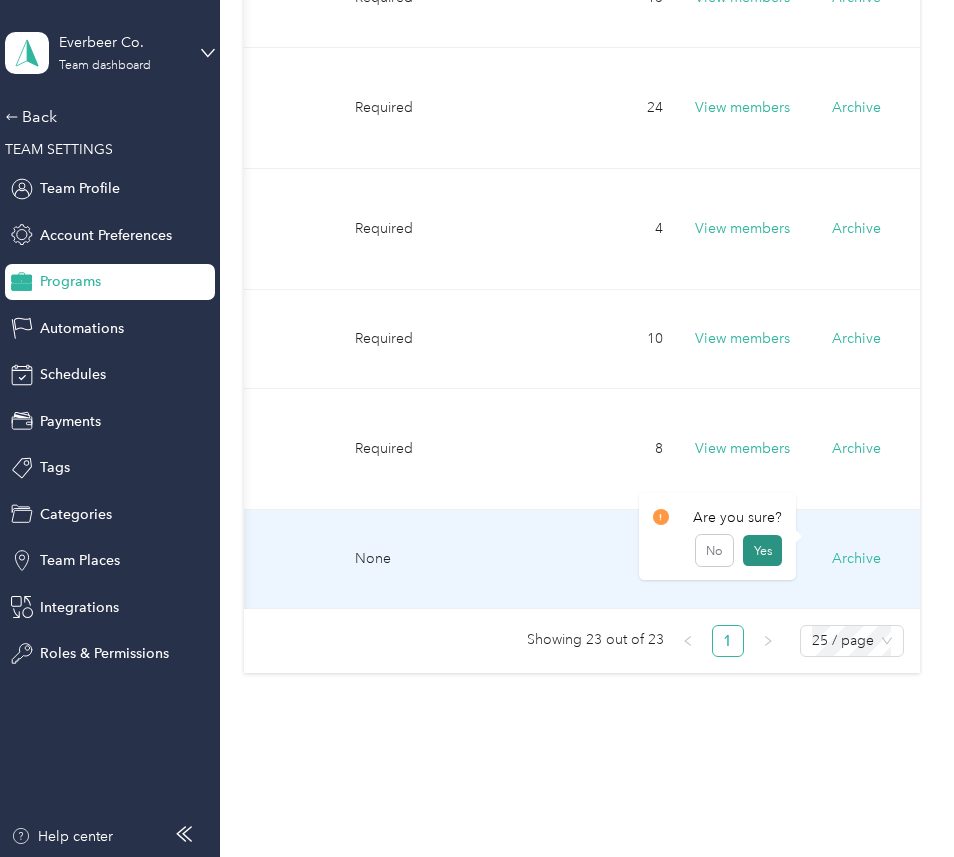 click on "Yes" at bounding box center (762, 551) 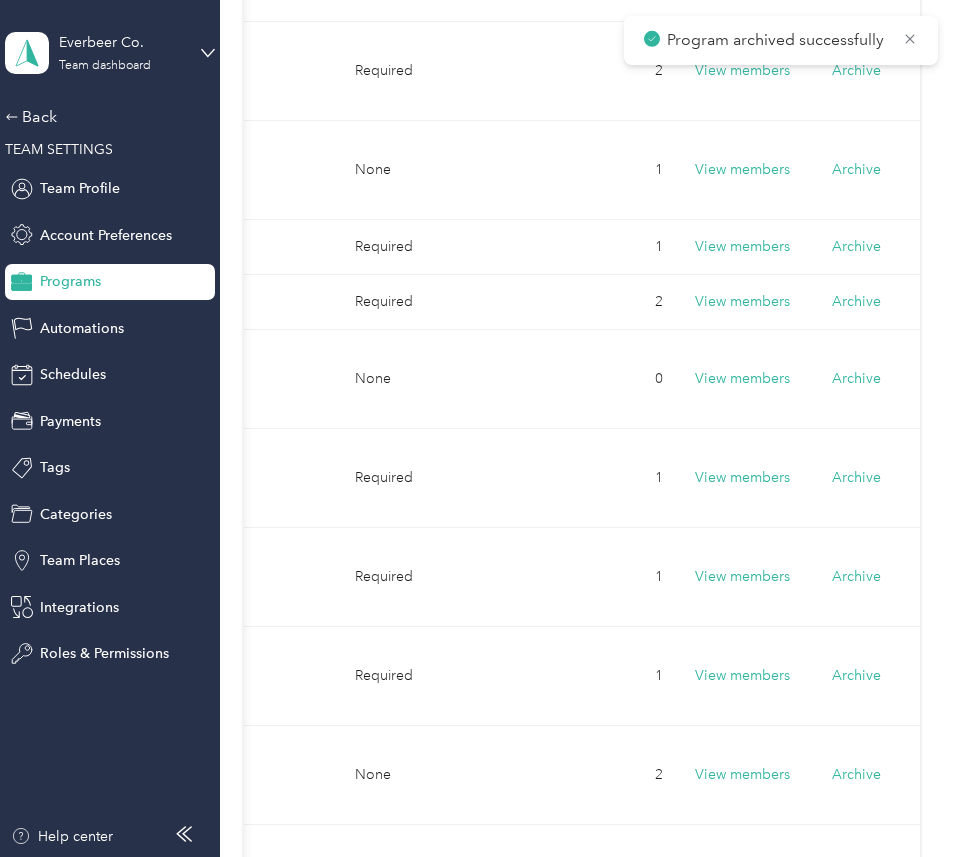 scroll, scrollTop: 0, scrollLeft: 0, axis: both 